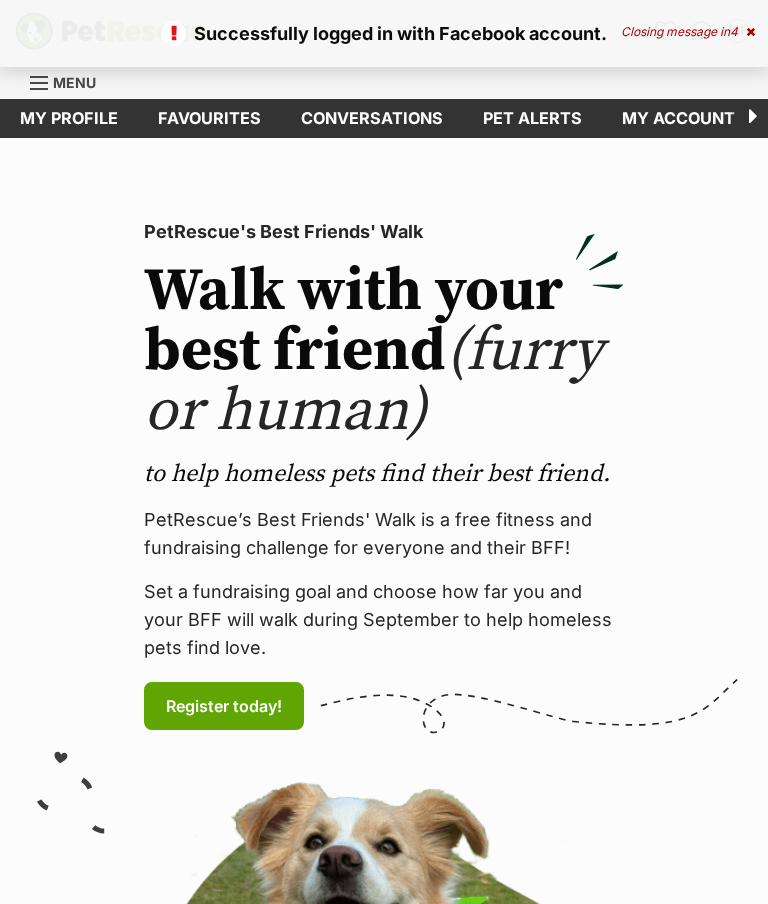 scroll, scrollTop: 0, scrollLeft: 0, axis: both 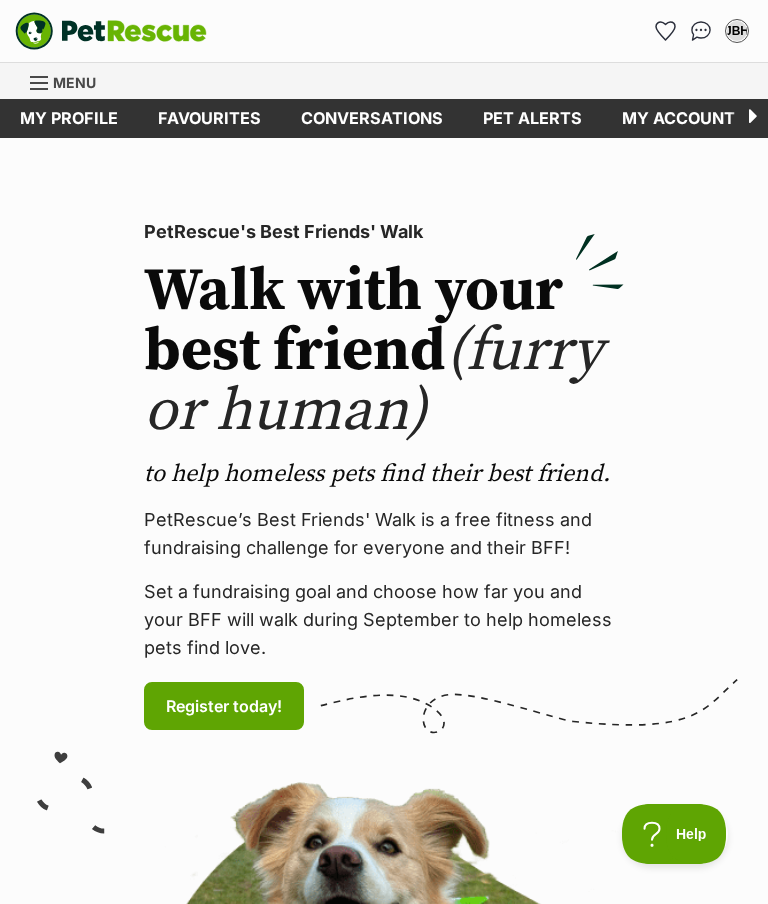 click at bounding box center (701, 31) 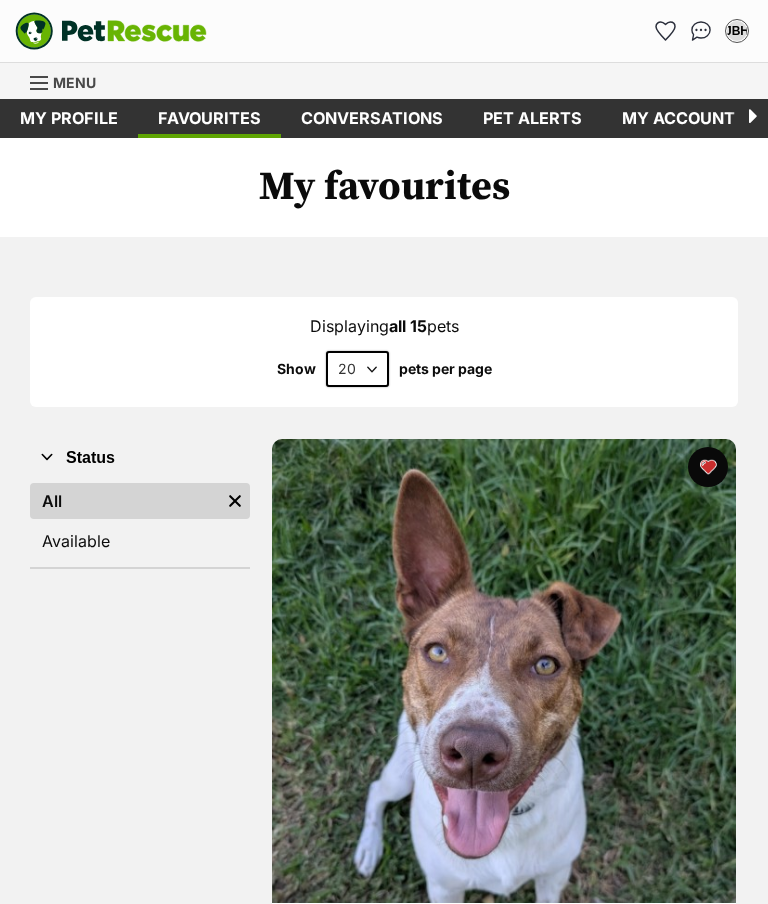 scroll, scrollTop: 0, scrollLeft: 0, axis: both 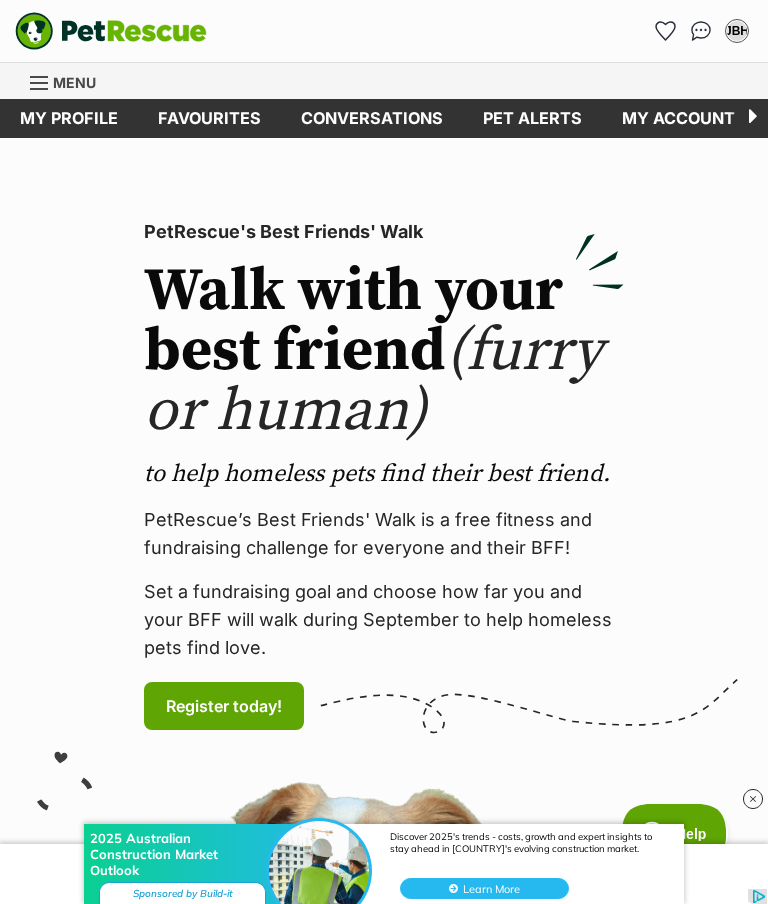 click on "Menu" at bounding box center (70, 81) 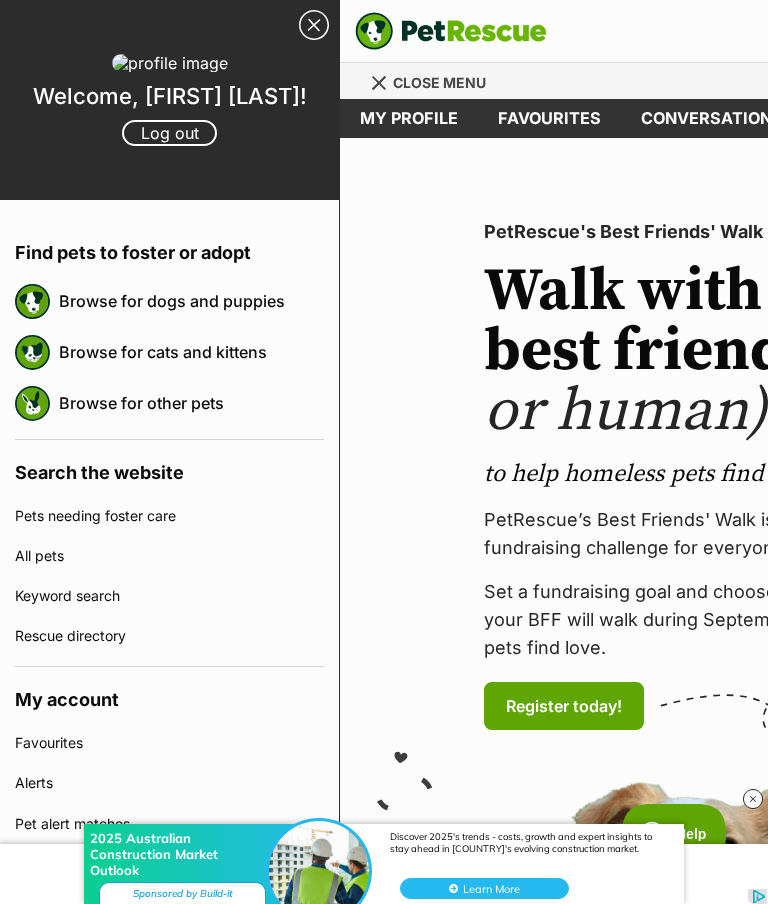 scroll, scrollTop: 0, scrollLeft: 0, axis: both 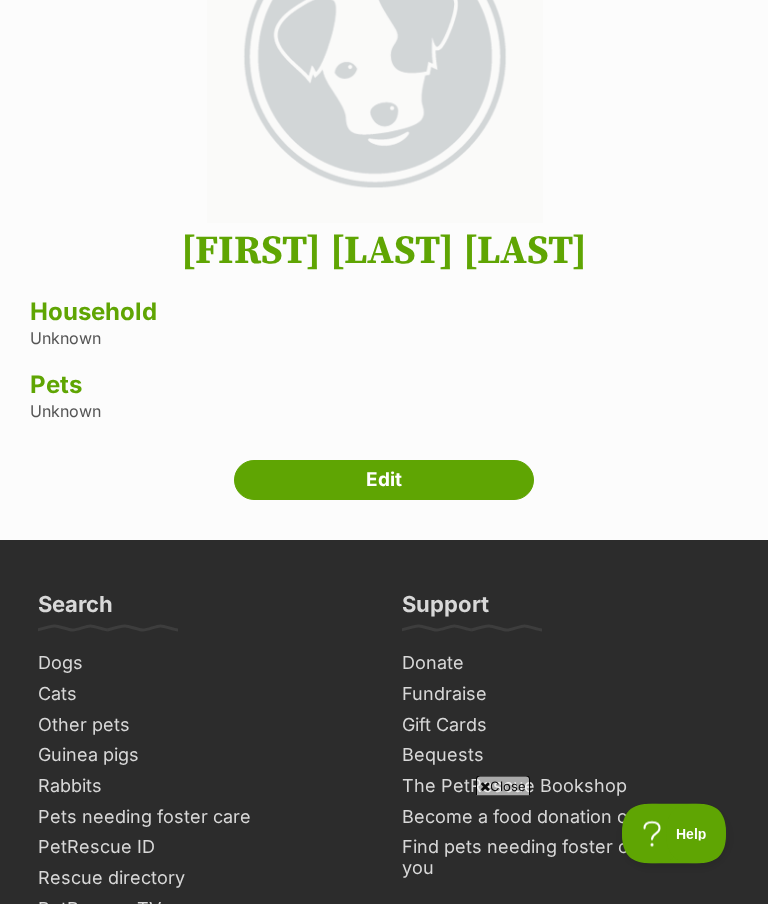 click on "Household" at bounding box center [384, 313] 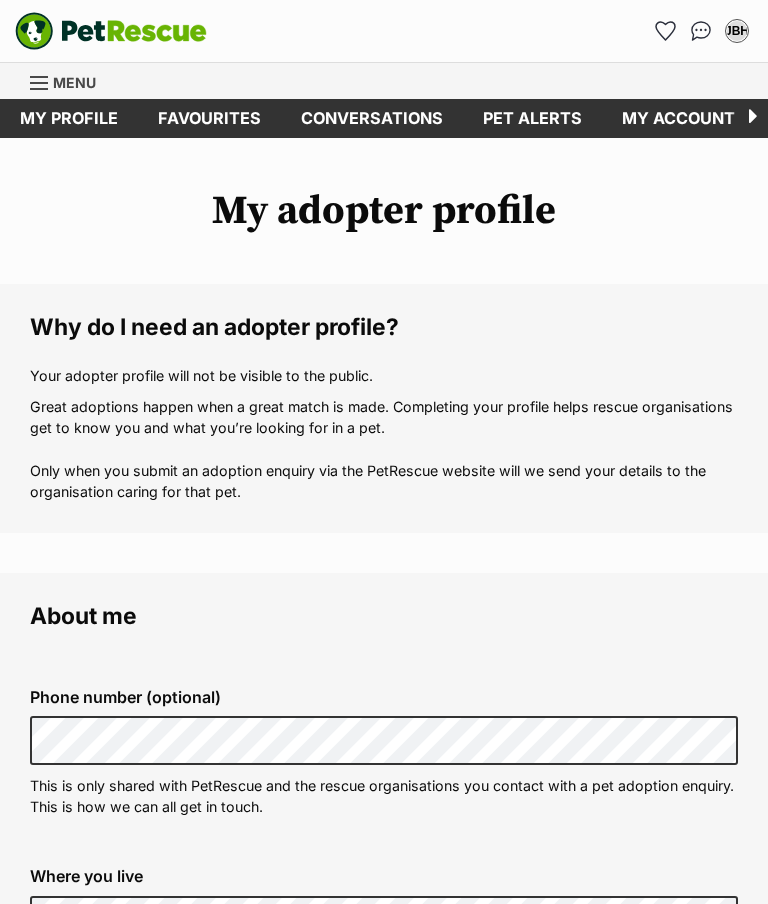 scroll, scrollTop: 0, scrollLeft: 0, axis: both 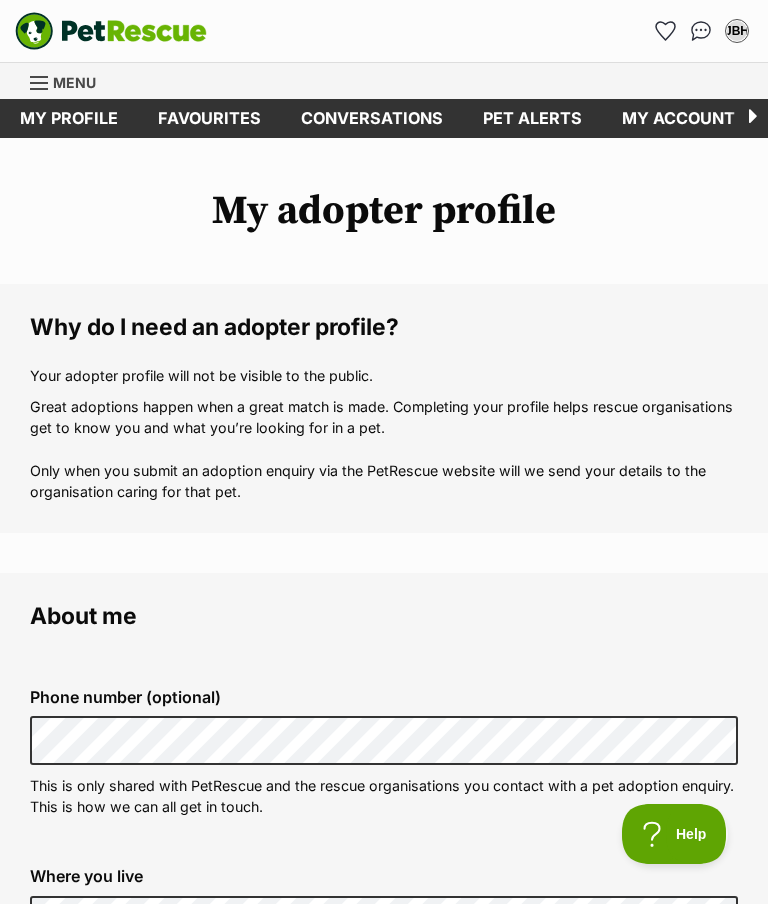 click on "Menu" at bounding box center (70, 81) 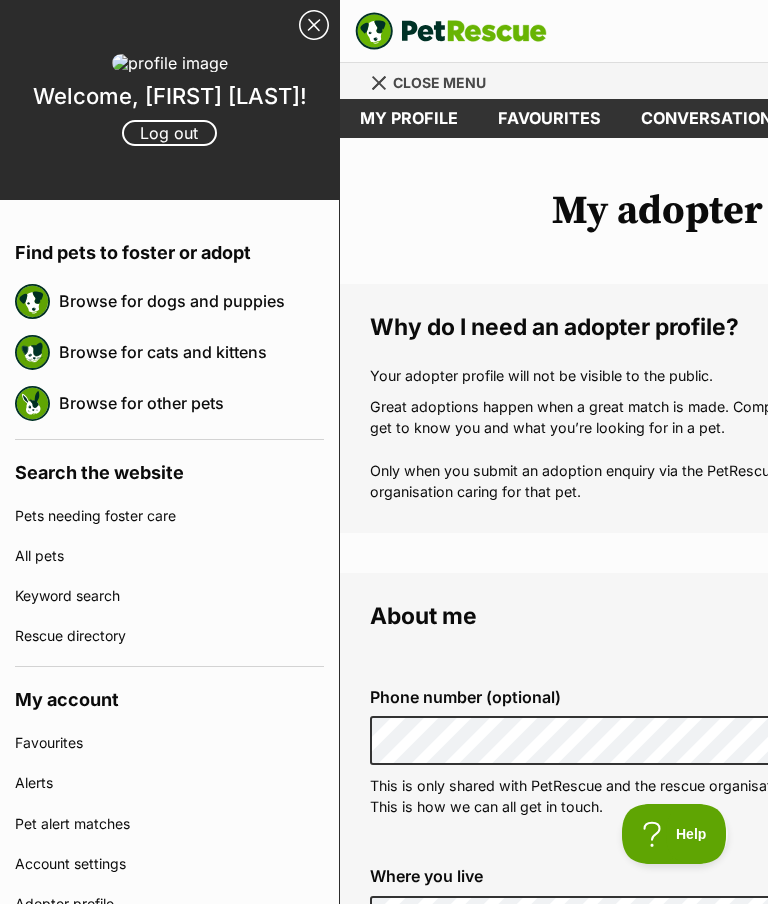 click on "Browse for dogs and puppies" at bounding box center [191, 301] 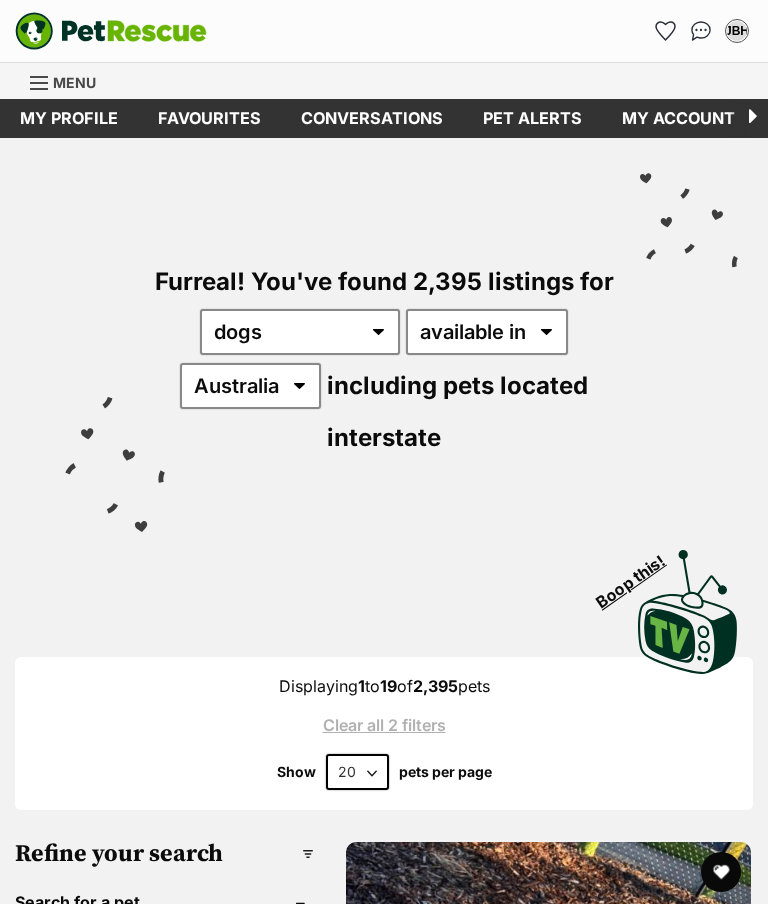 scroll, scrollTop: 0, scrollLeft: 0, axis: both 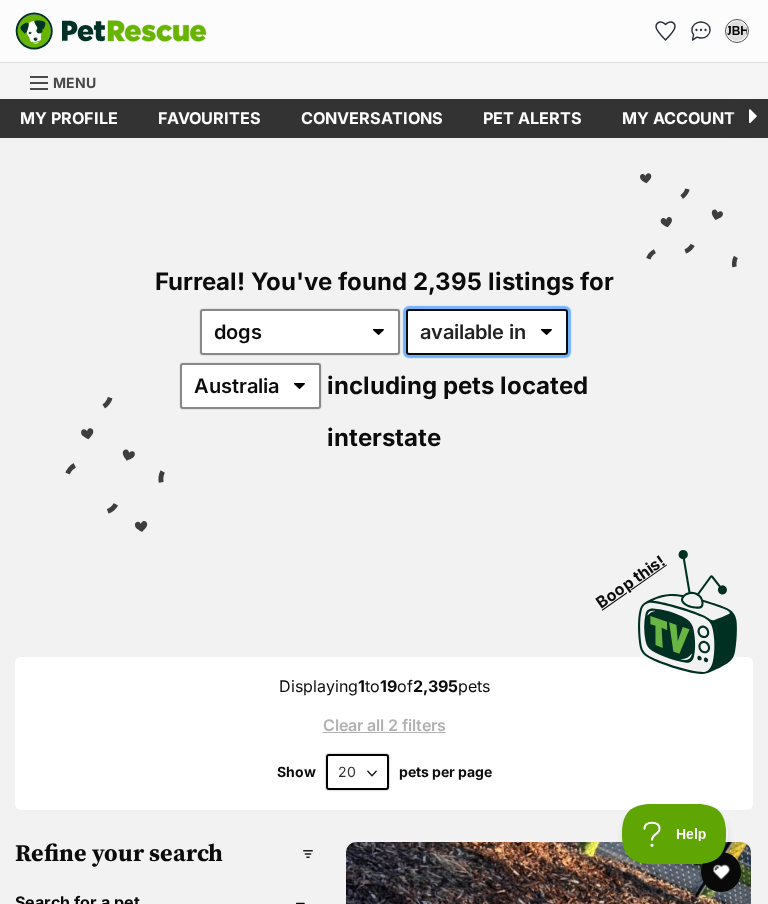 click on "available in
located in" at bounding box center (487, 332) 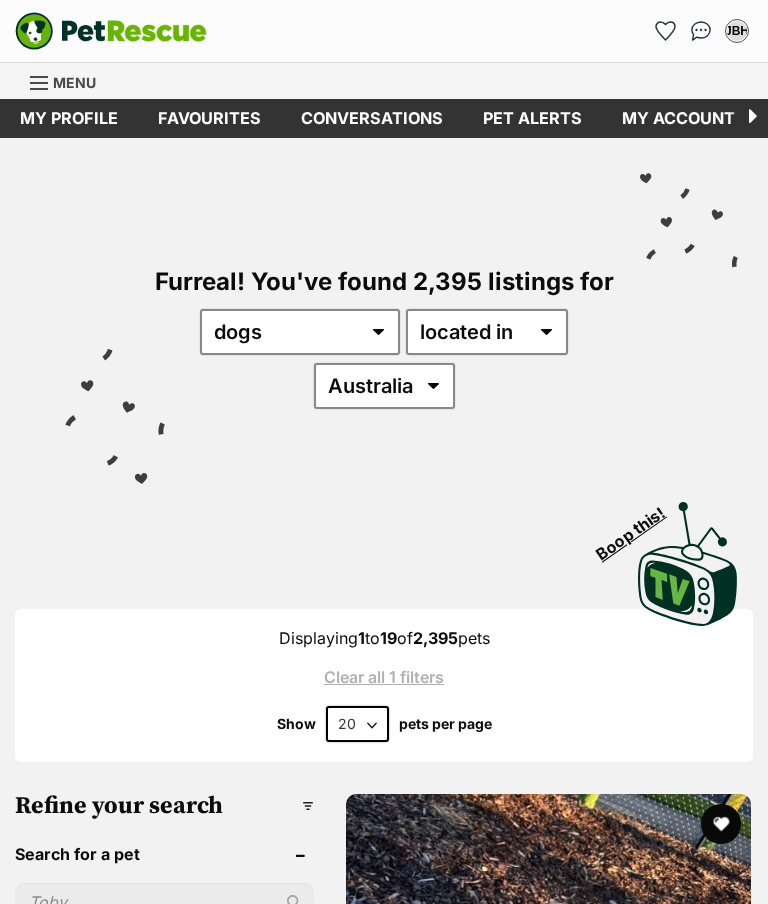 scroll, scrollTop: 0, scrollLeft: 0, axis: both 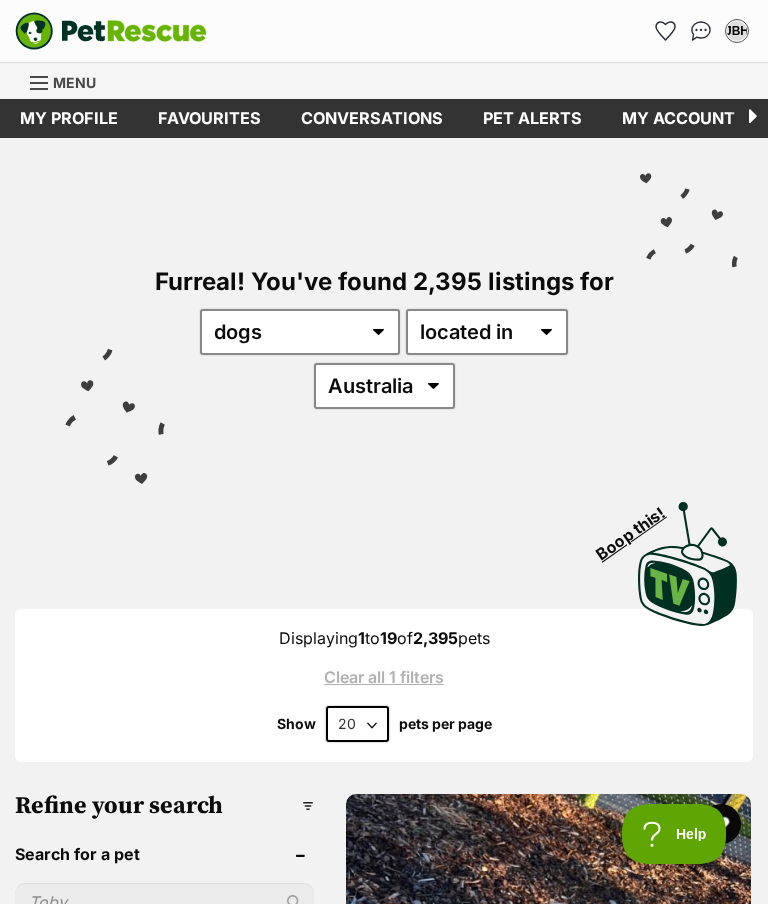 click on "Australia
ACT
NSW
NT
QLD
SA
TAS
VIC
WA" at bounding box center [384, 386] 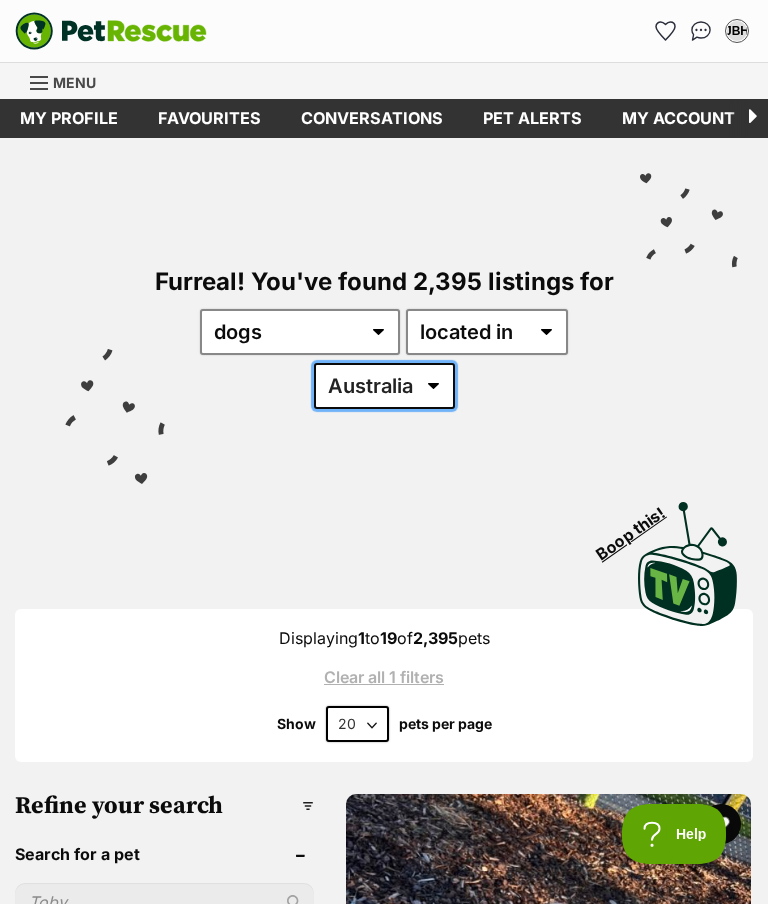 scroll, scrollTop: 0, scrollLeft: 0, axis: both 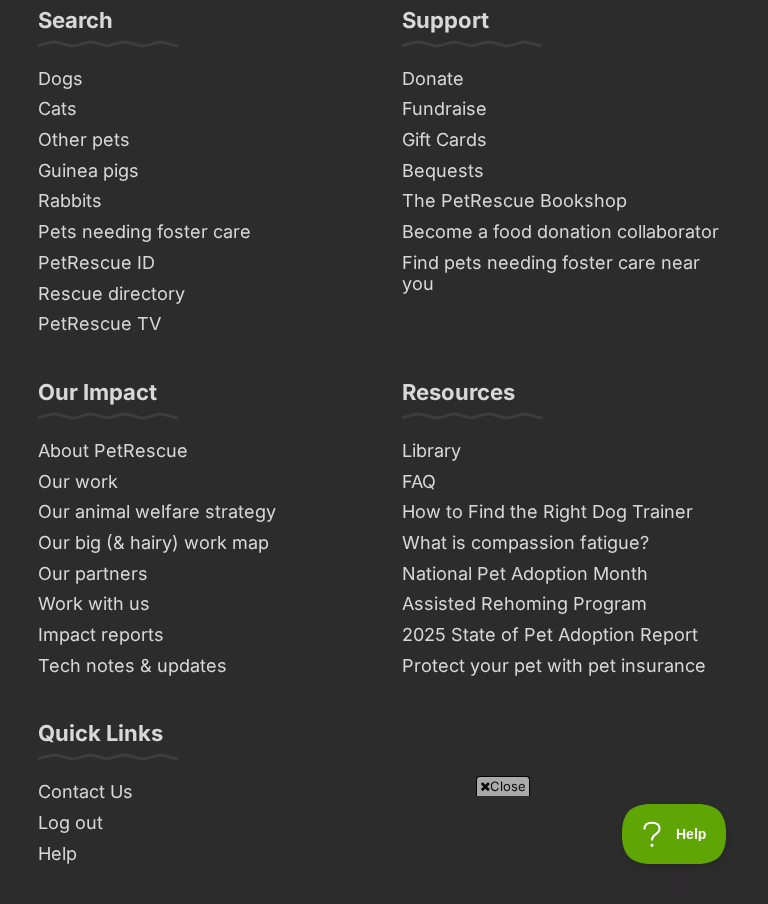 click at bounding box center [572, -443] 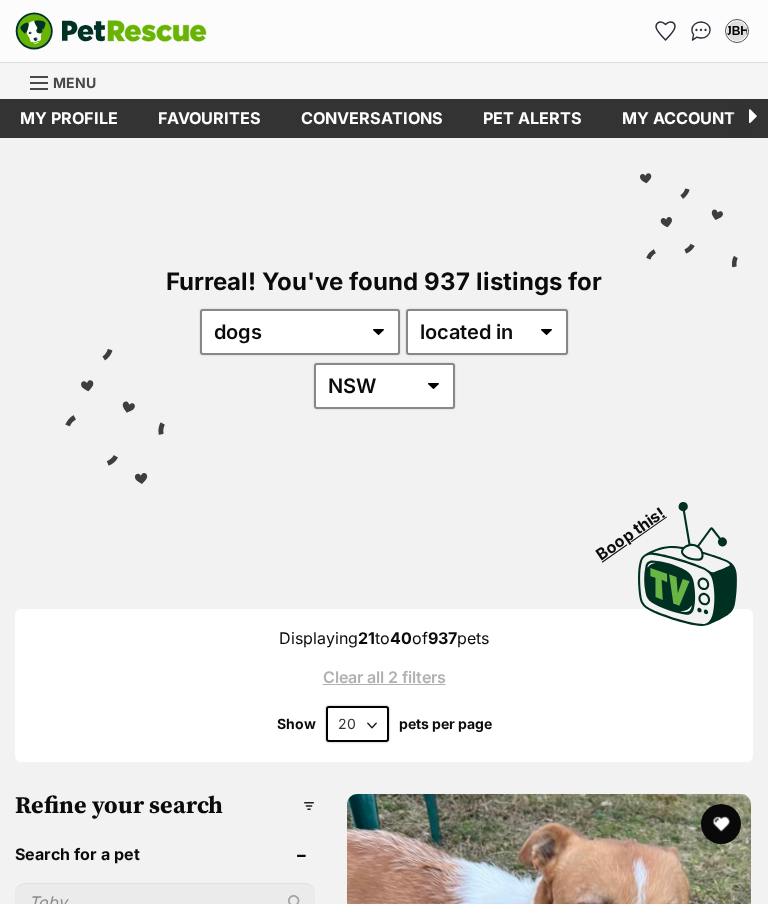 scroll, scrollTop: 0, scrollLeft: 0, axis: both 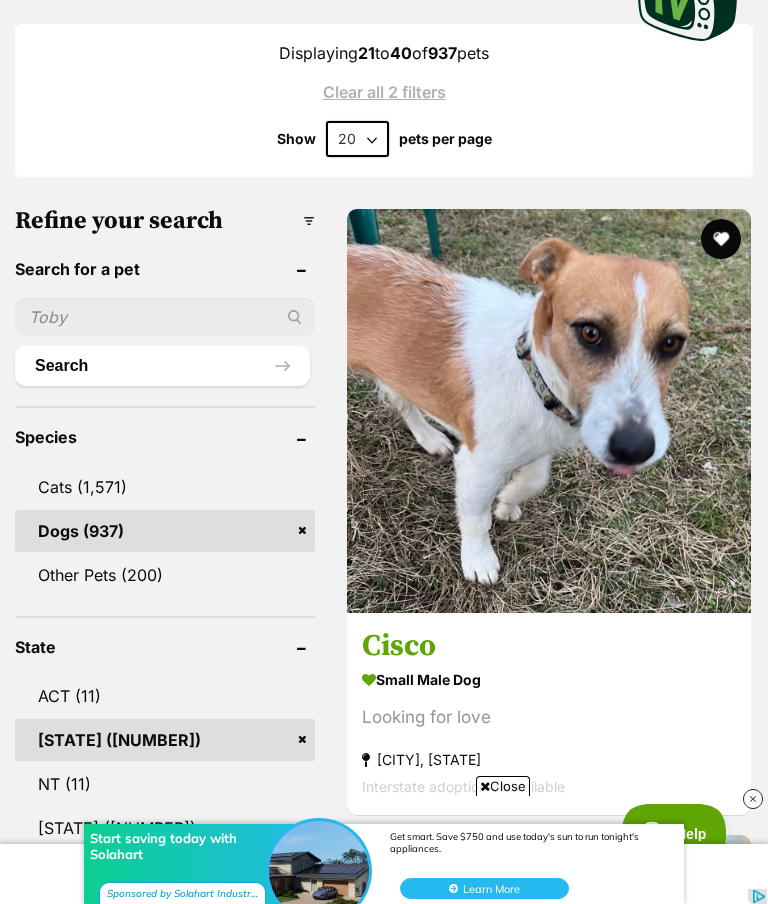 click at bounding box center [549, 411] 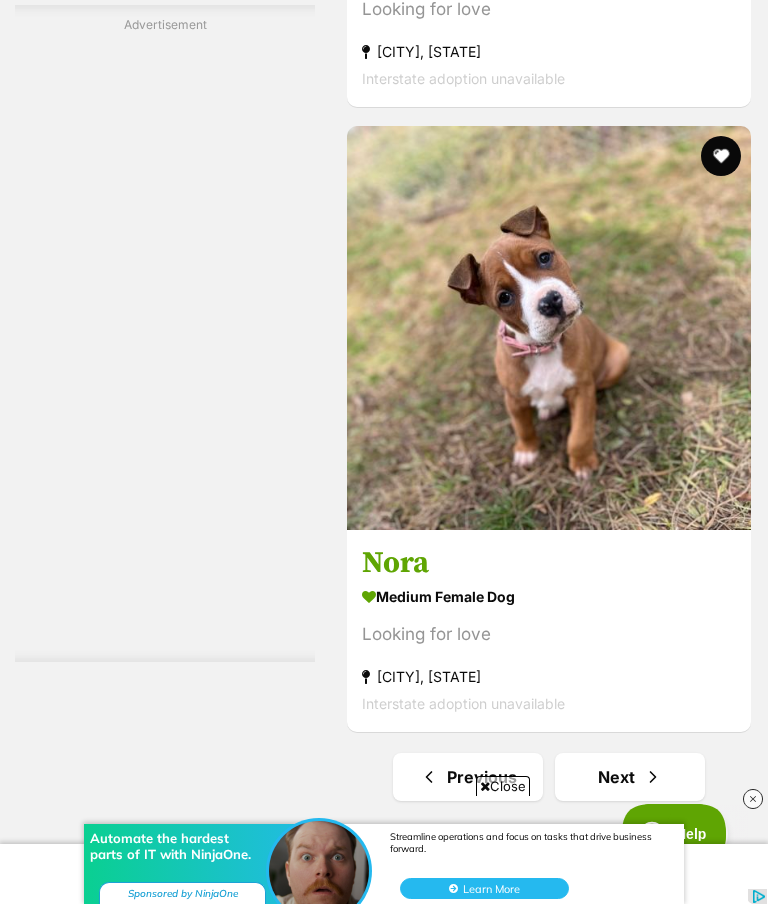 scroll, scrollTop: 12782, scrollLeft: 0, axis: vertical 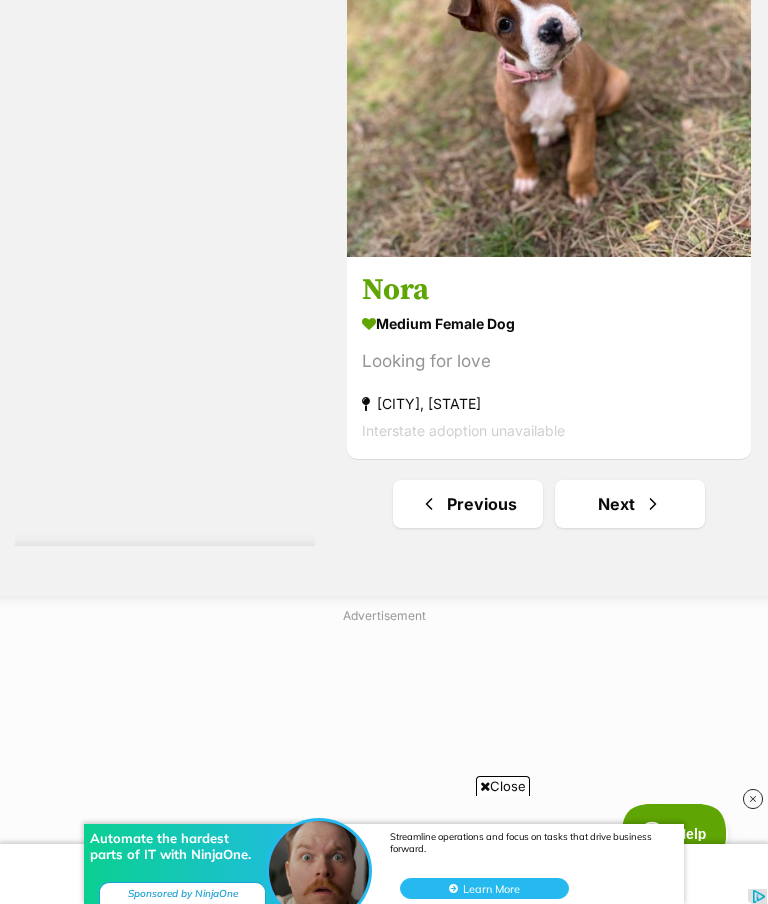 click on "[CITY], [STATE]" at bounding box center (549, -222) 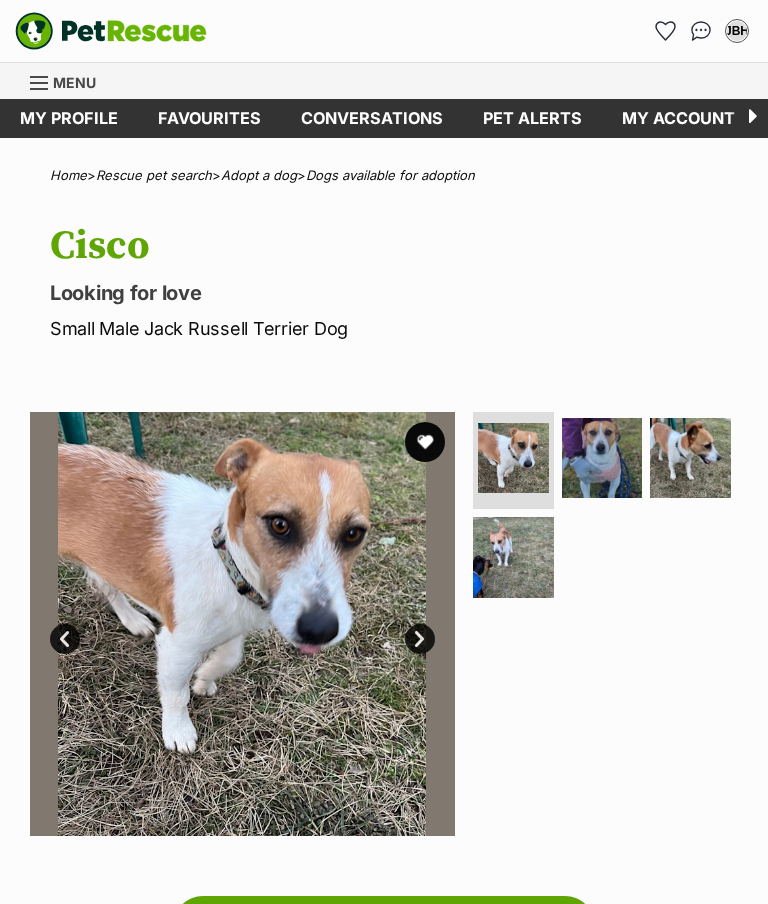 scroll, scrollTop: 0, scrollLeft: 0, axis: both 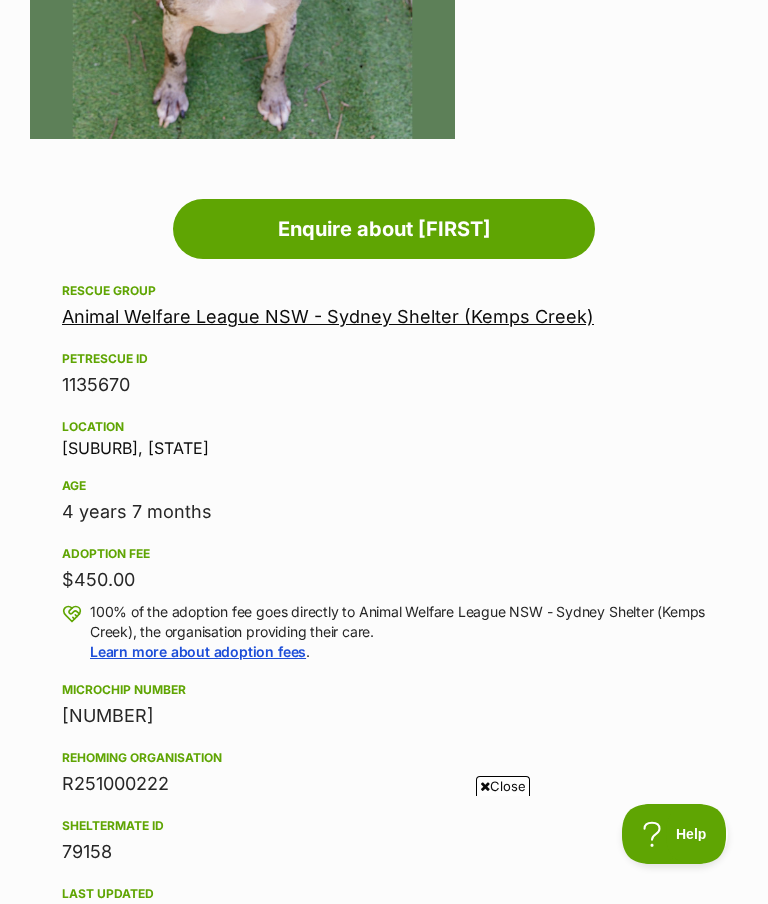 click on "Animal Welfare League NSW - Sydney Shelter (Kemps Creek)" at bounding box center (328, 316) 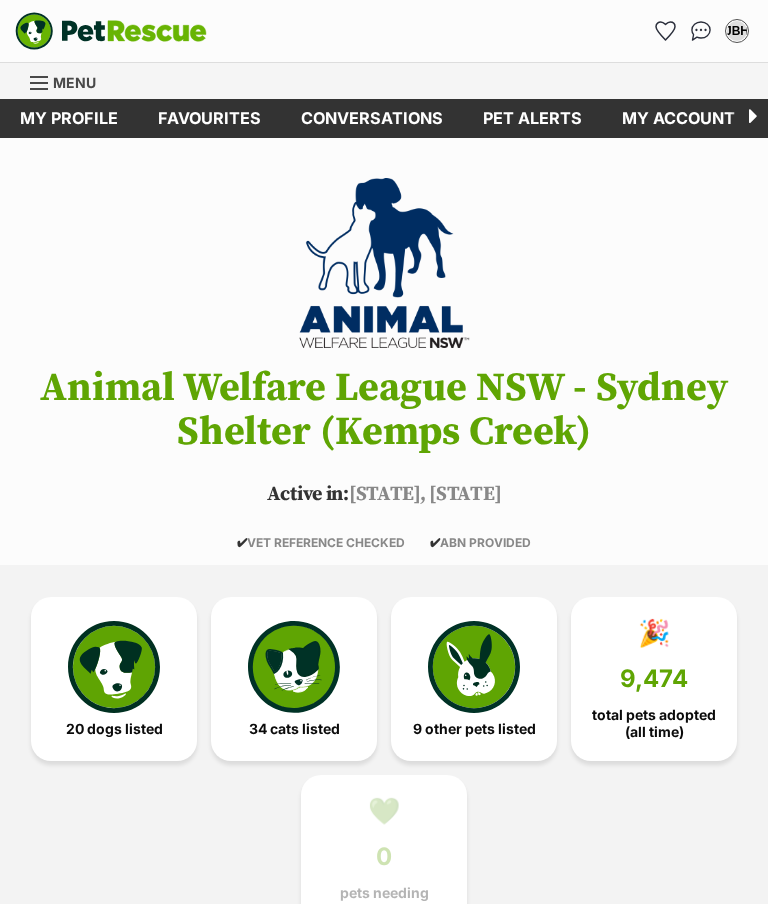 scroll, scrollTop: 75, scrollLeft: 0, axis: vertical 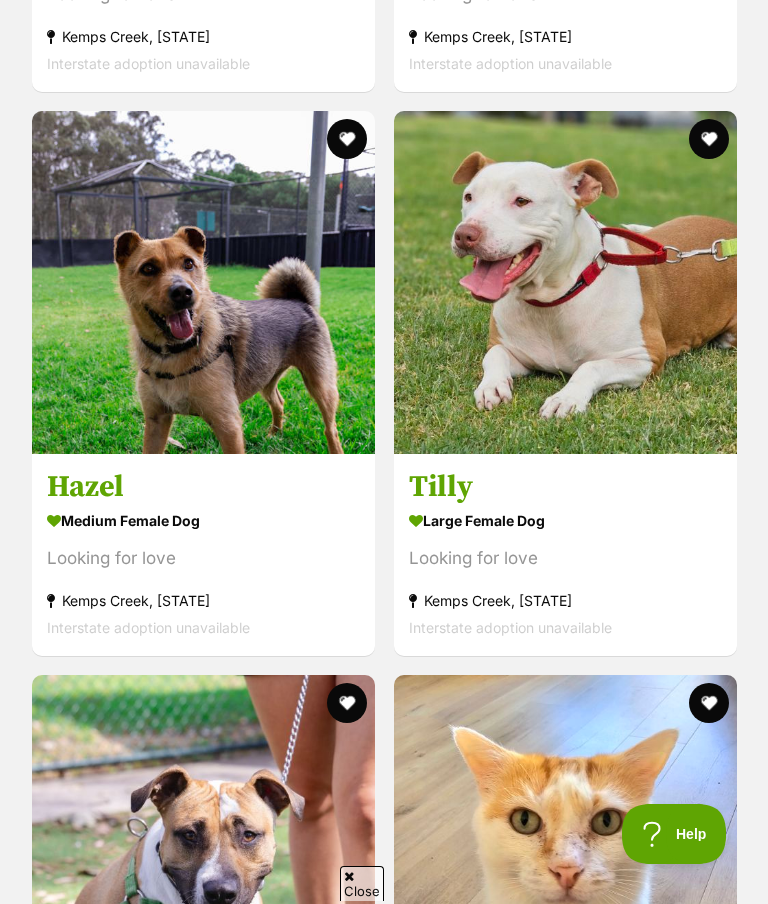 click at bounding box center (203, 282) 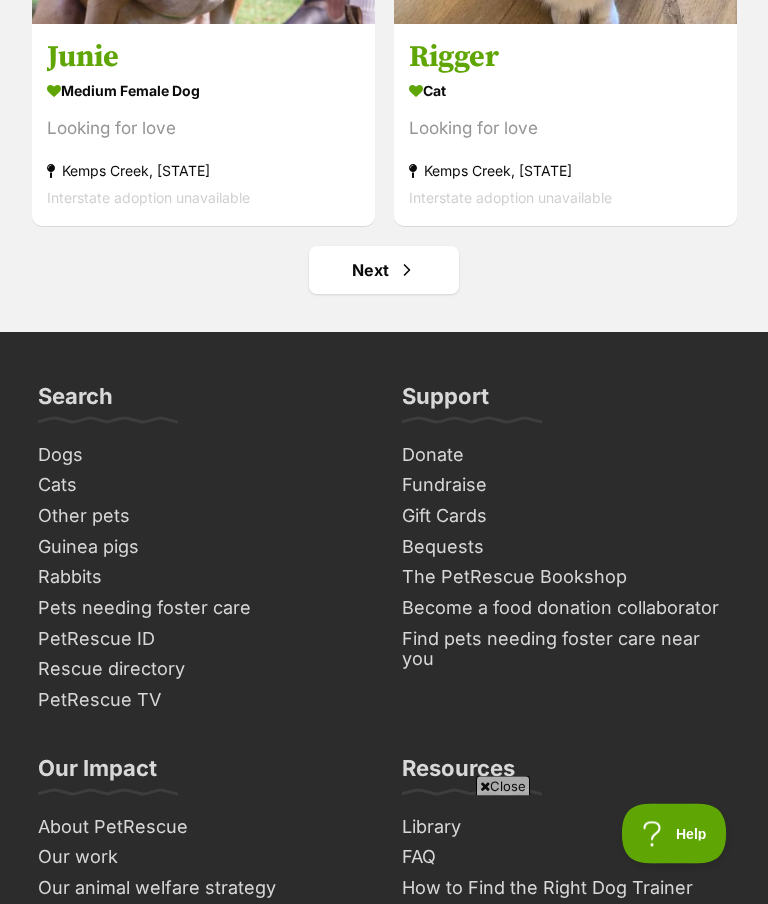 scroll, scrollTop: 19133, scrollLeft: 0, axis: vertical 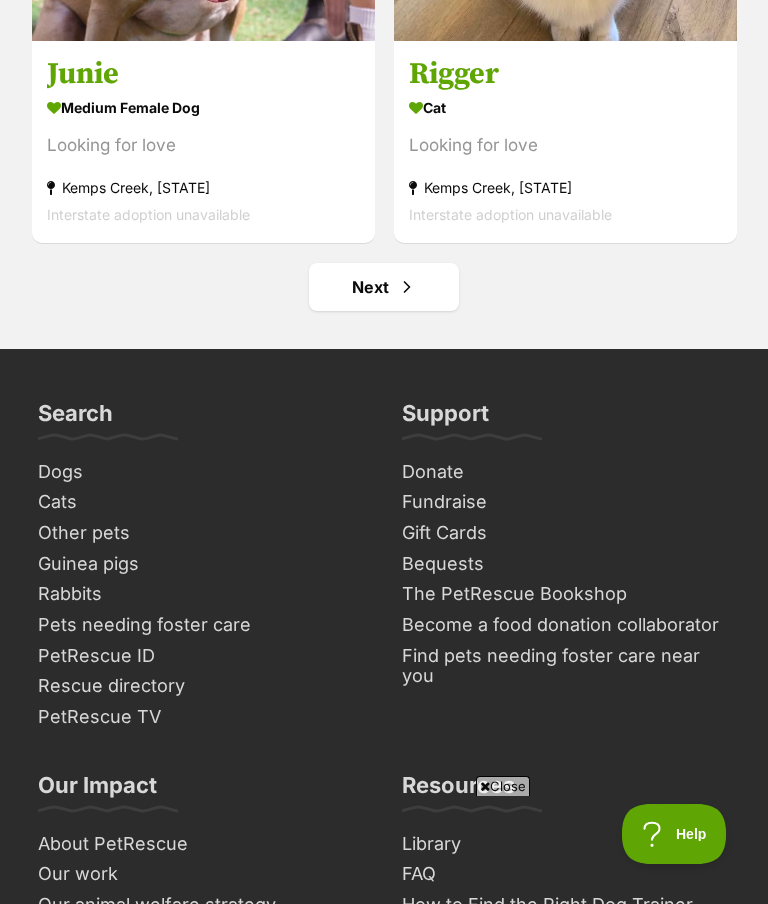 click on "Next" at bounding box center [384, 287] 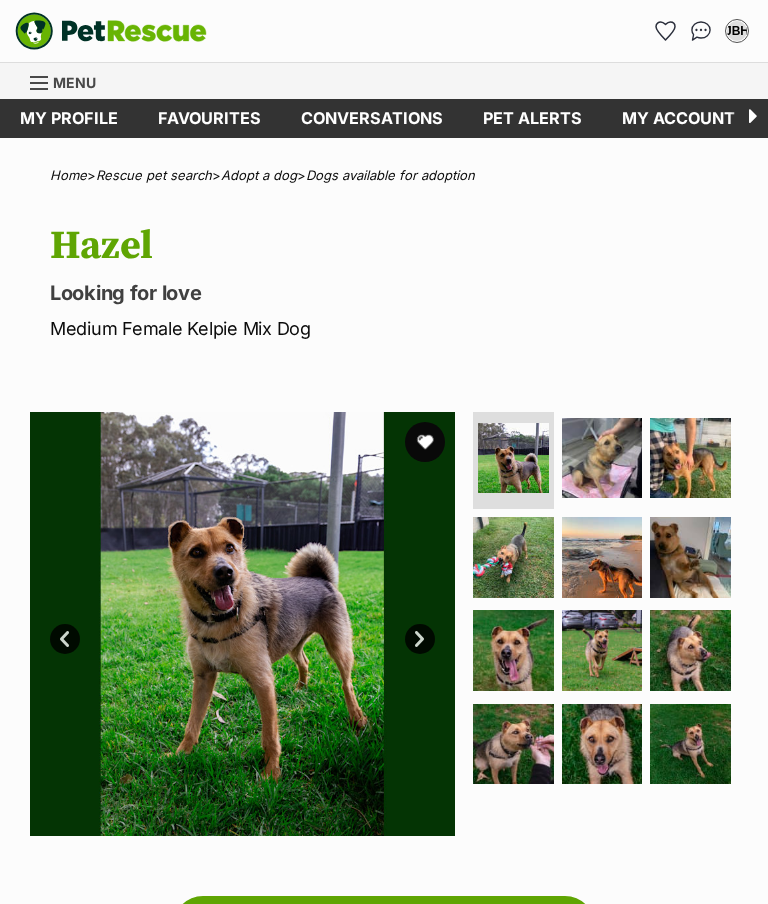 scroll, scrollTop: 0, scrollLeft: 0, axis: both 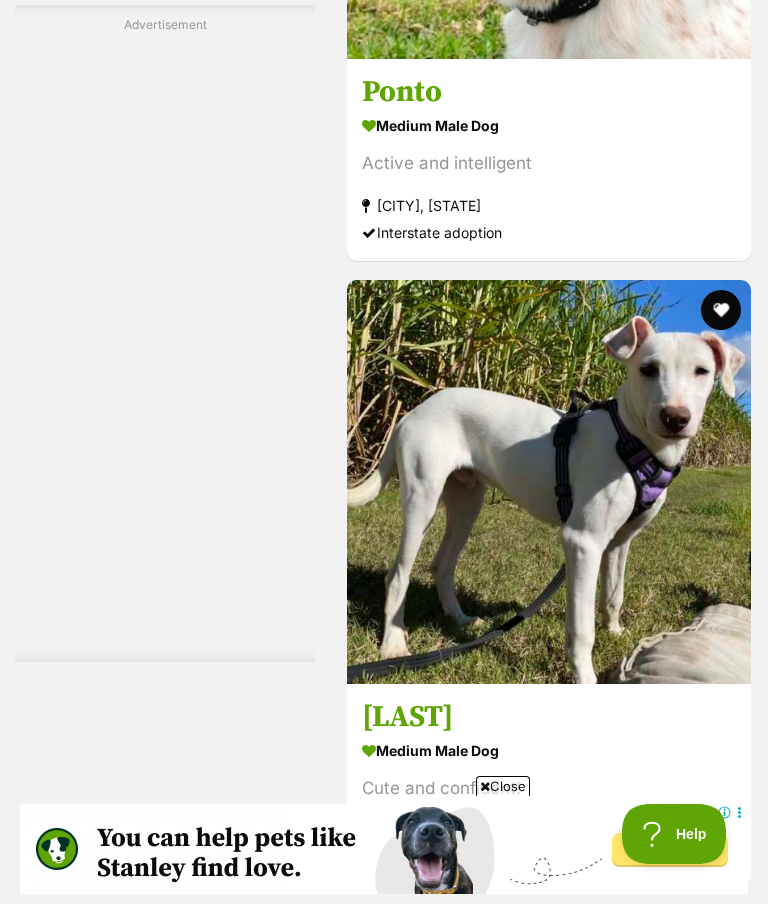 click on "Next" at bounding box center [630, 2807] 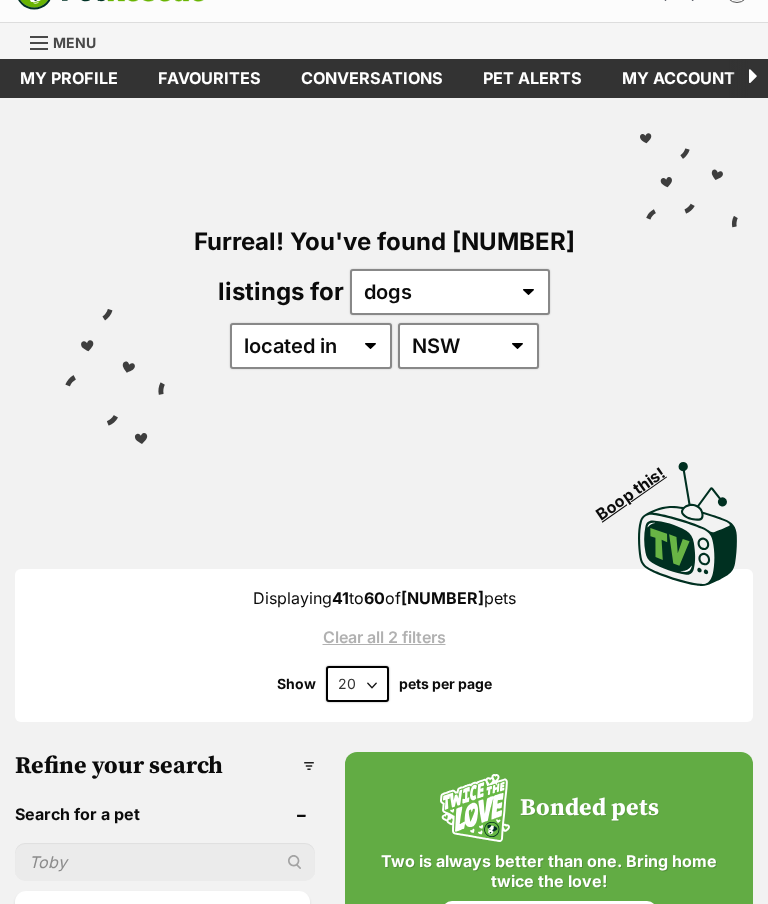 scroll, scrollTop: 164, scrollLeft: 0, axis: vertical 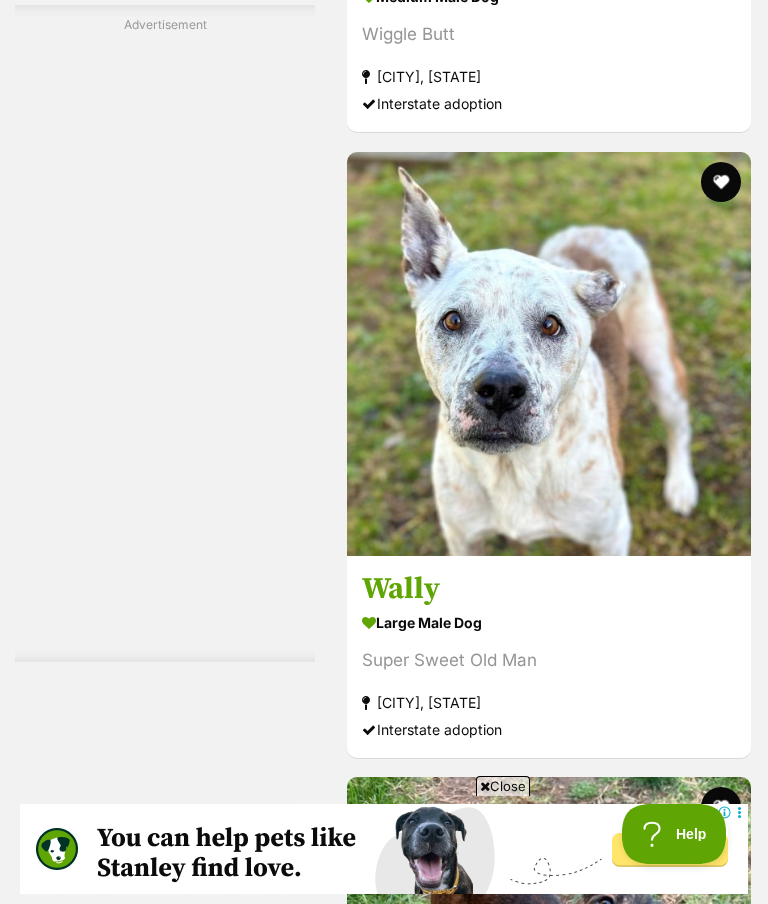 click at bounding box center (549, -272) 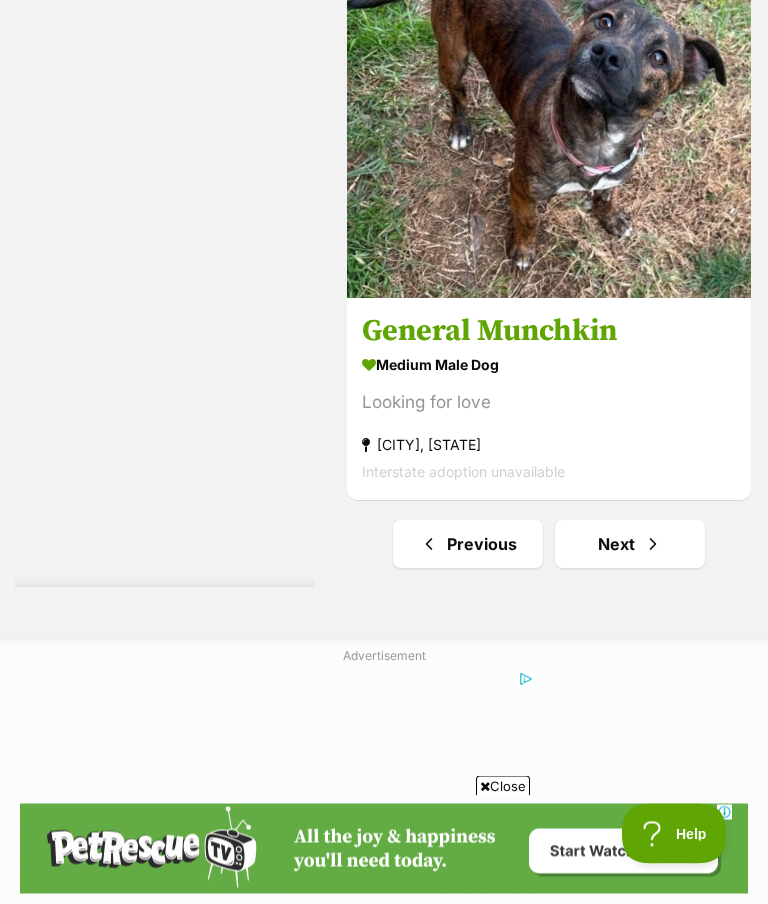 scroll, scrollTop: 13286, scrollLeft: 0, axis: vertical 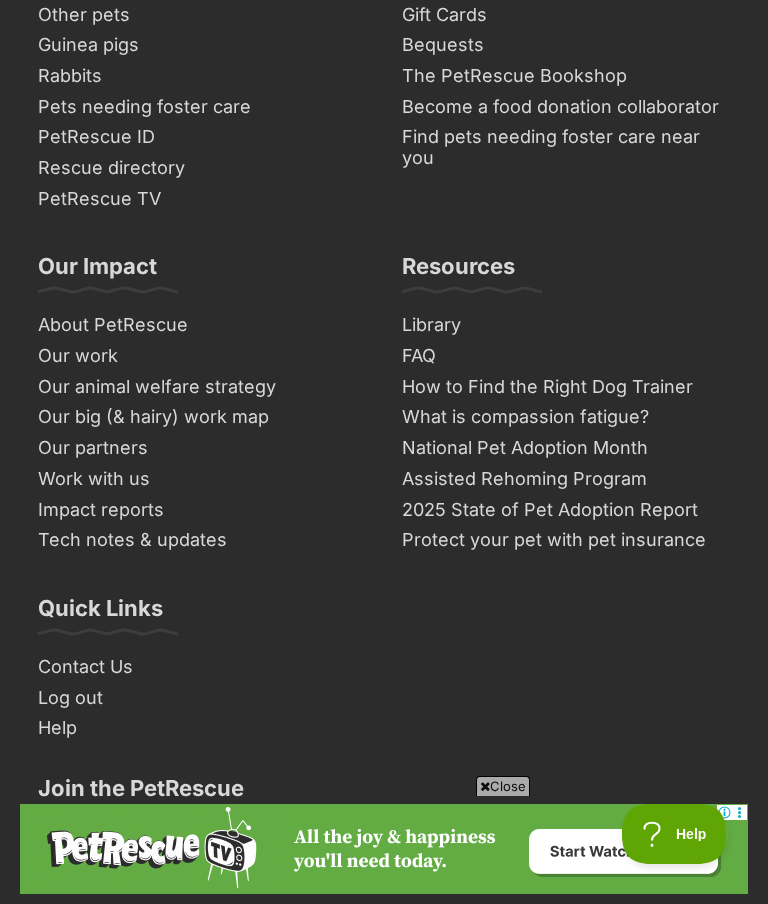 click at bounding box center (653, -569) 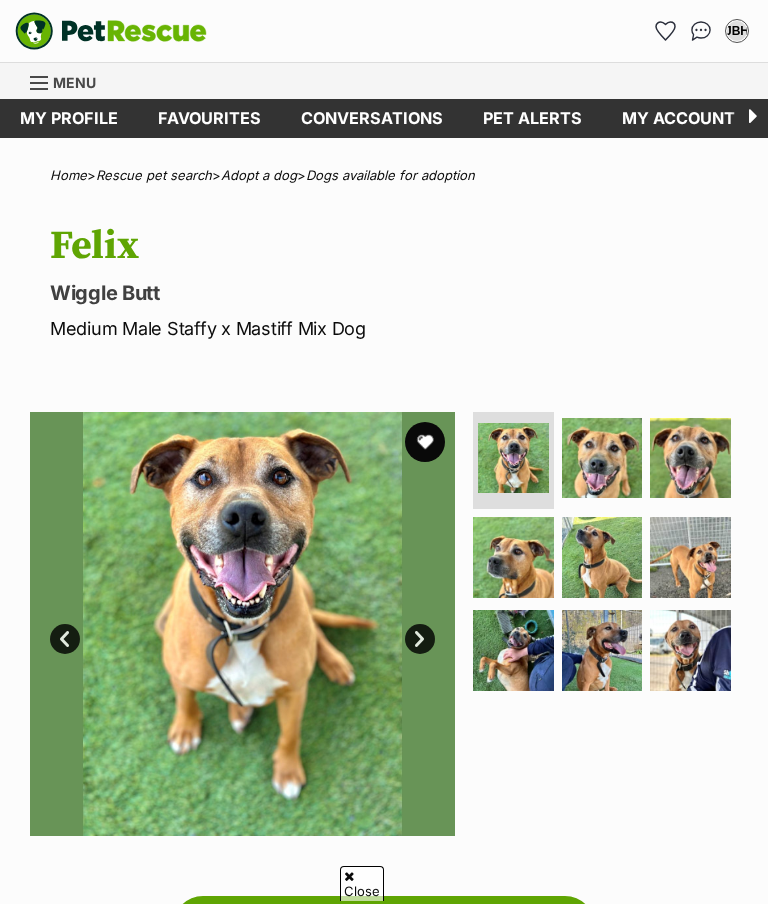 scroll, scrollTop: 227, scrollLeft: 0, axis: vertical 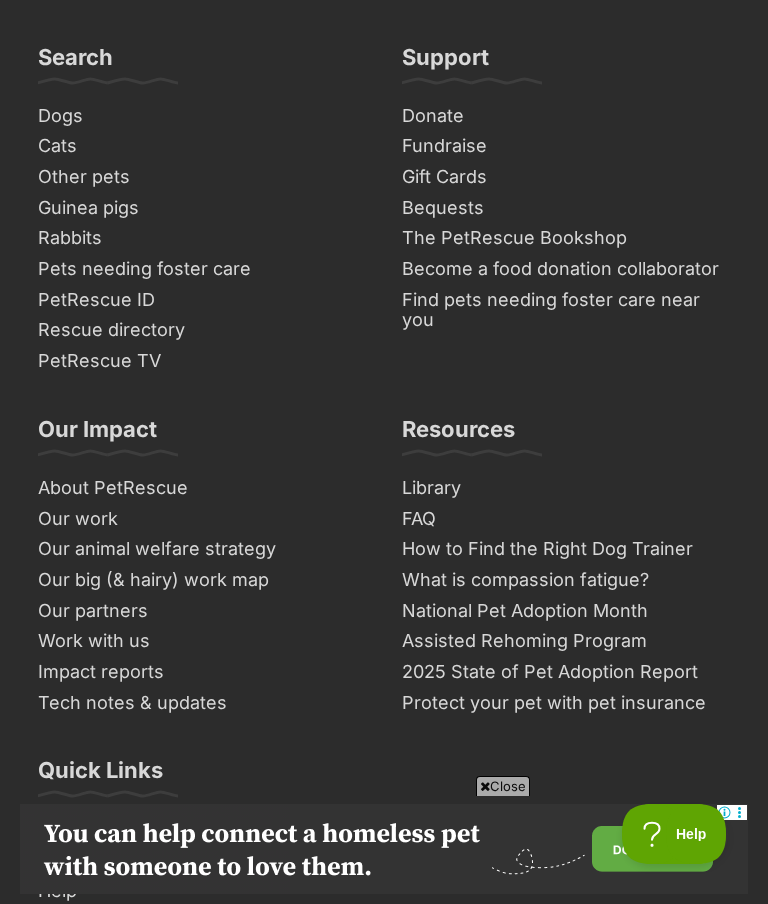 click on "Next" at bounding box center [630, -406] 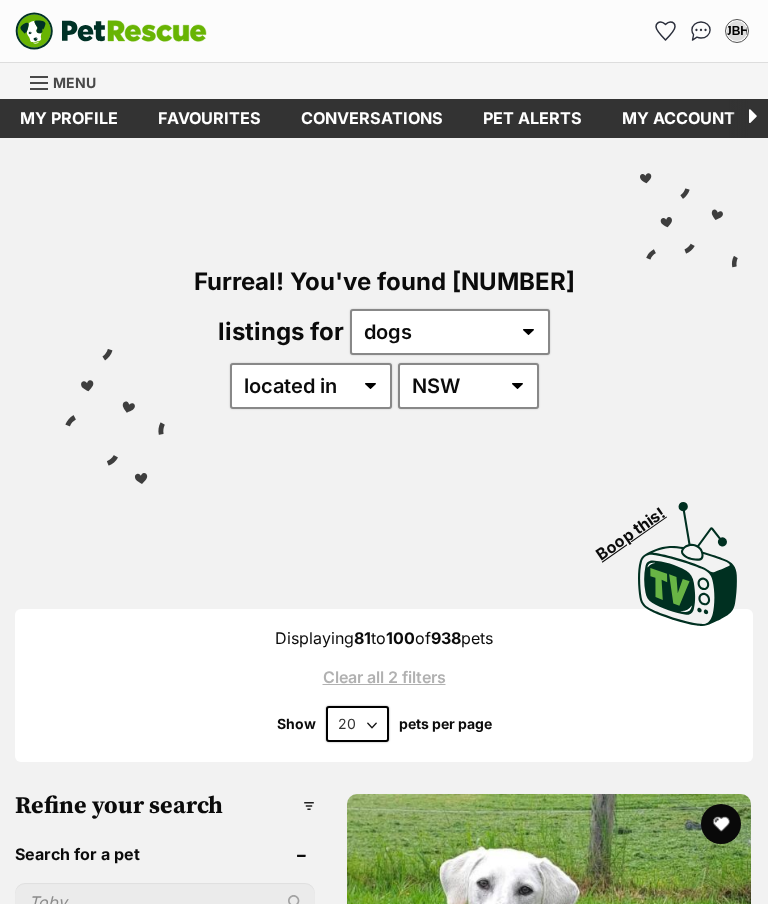 scroll, scrollTop: 0, scrollLeft: 0, axis: both 